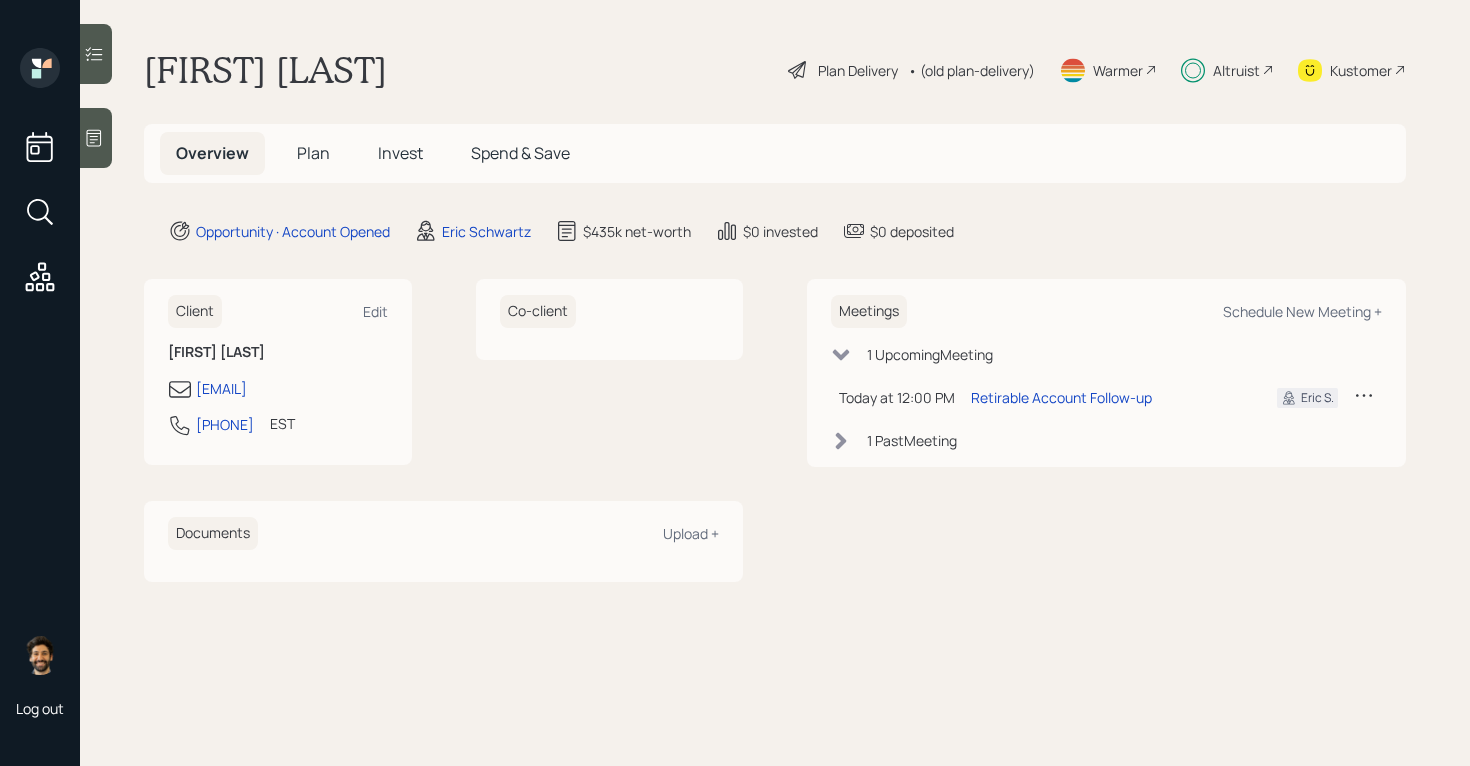 scroll, scrollTop: 0, scrollLeft: 0, axis: both 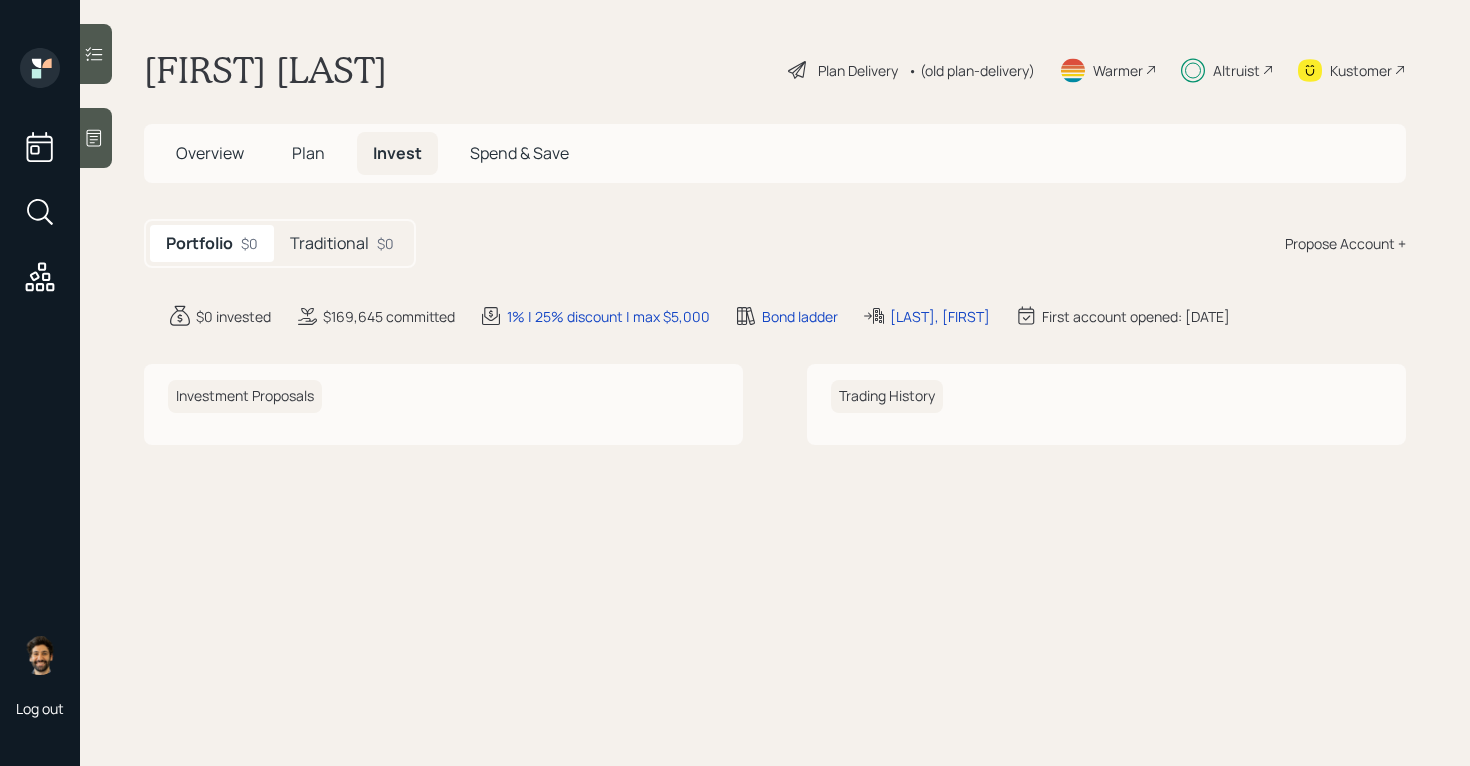click on "Traditional $0" at bounding box center [342, 243] 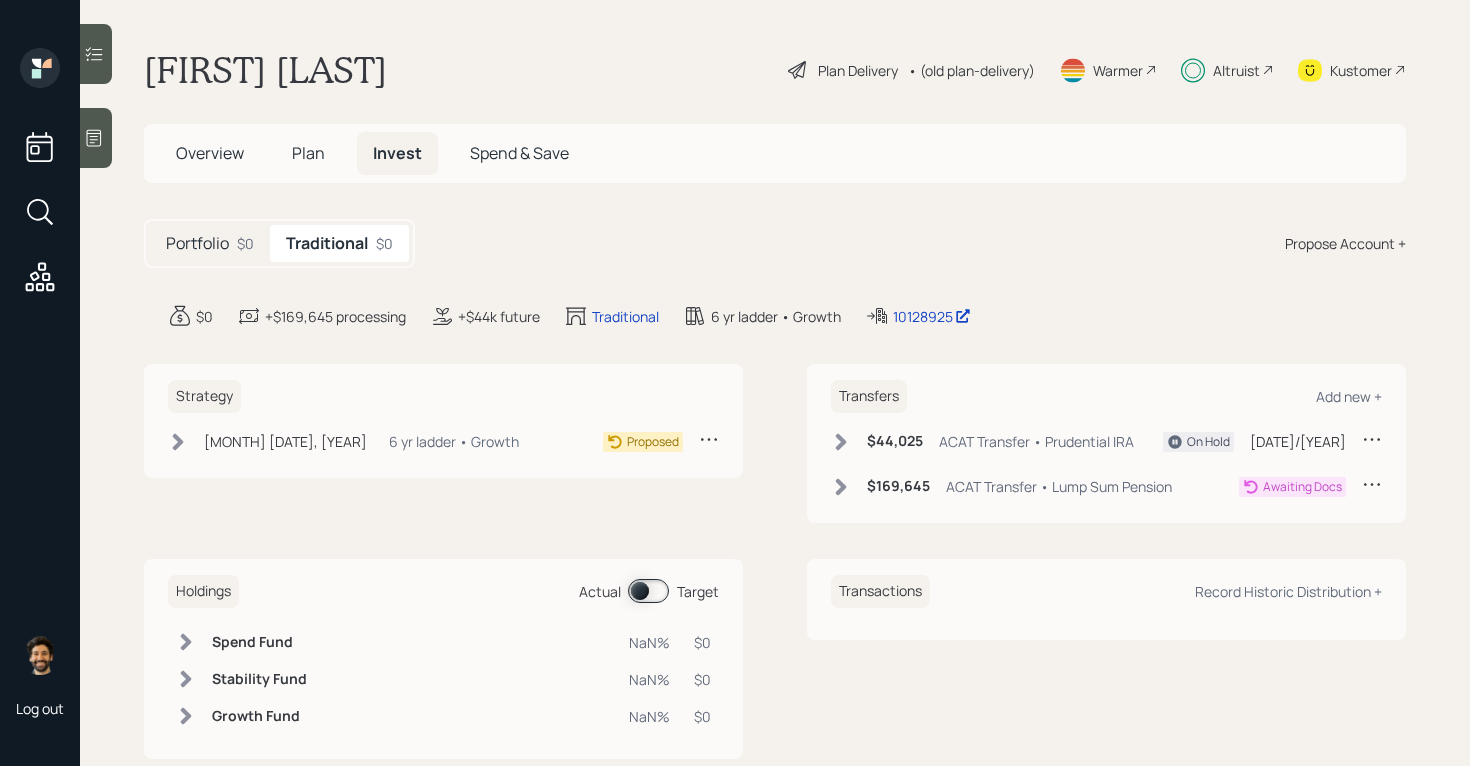 click on "6 yr ladder • Growth" at bounding box center (454, 441) 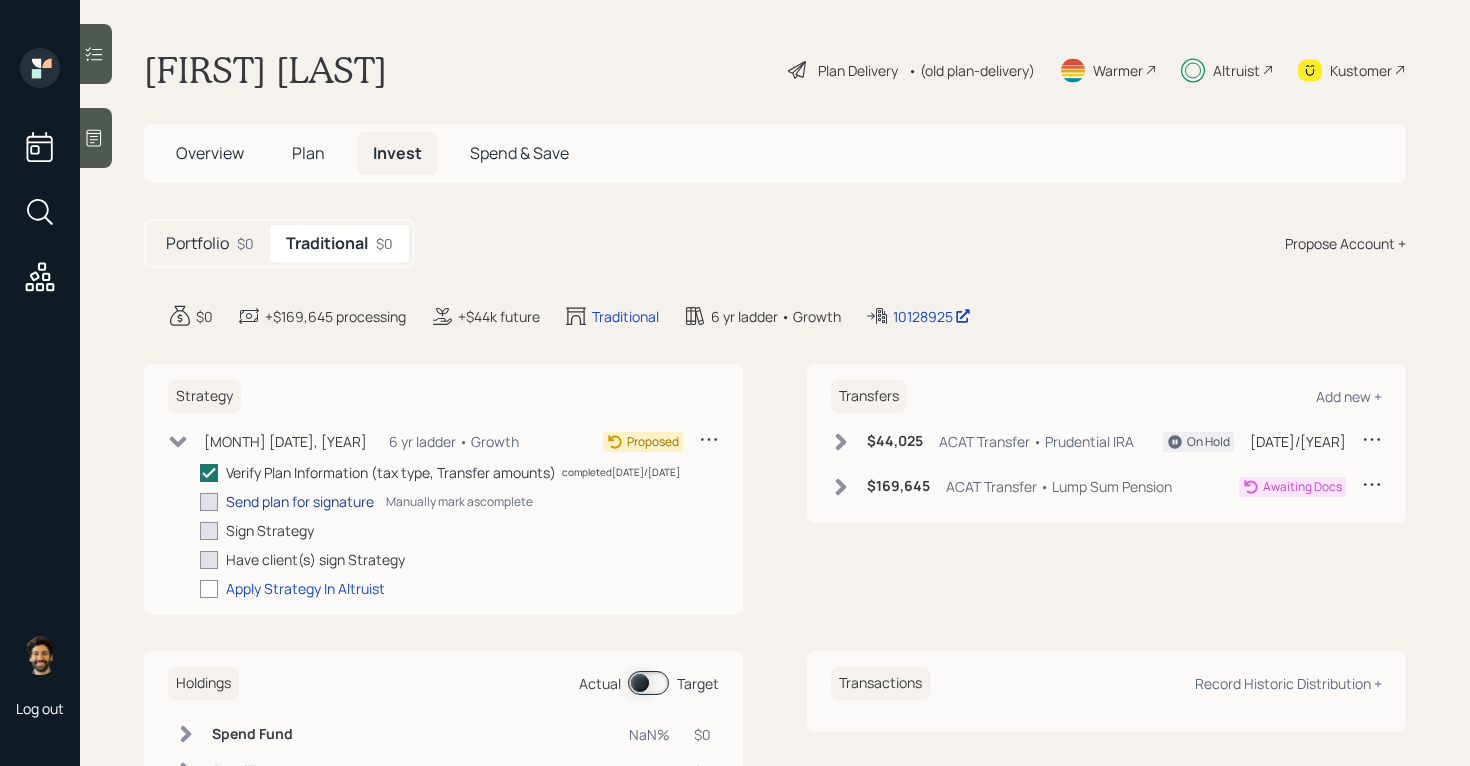 click on "Send plan for signature" at bounding box center (300, 501) 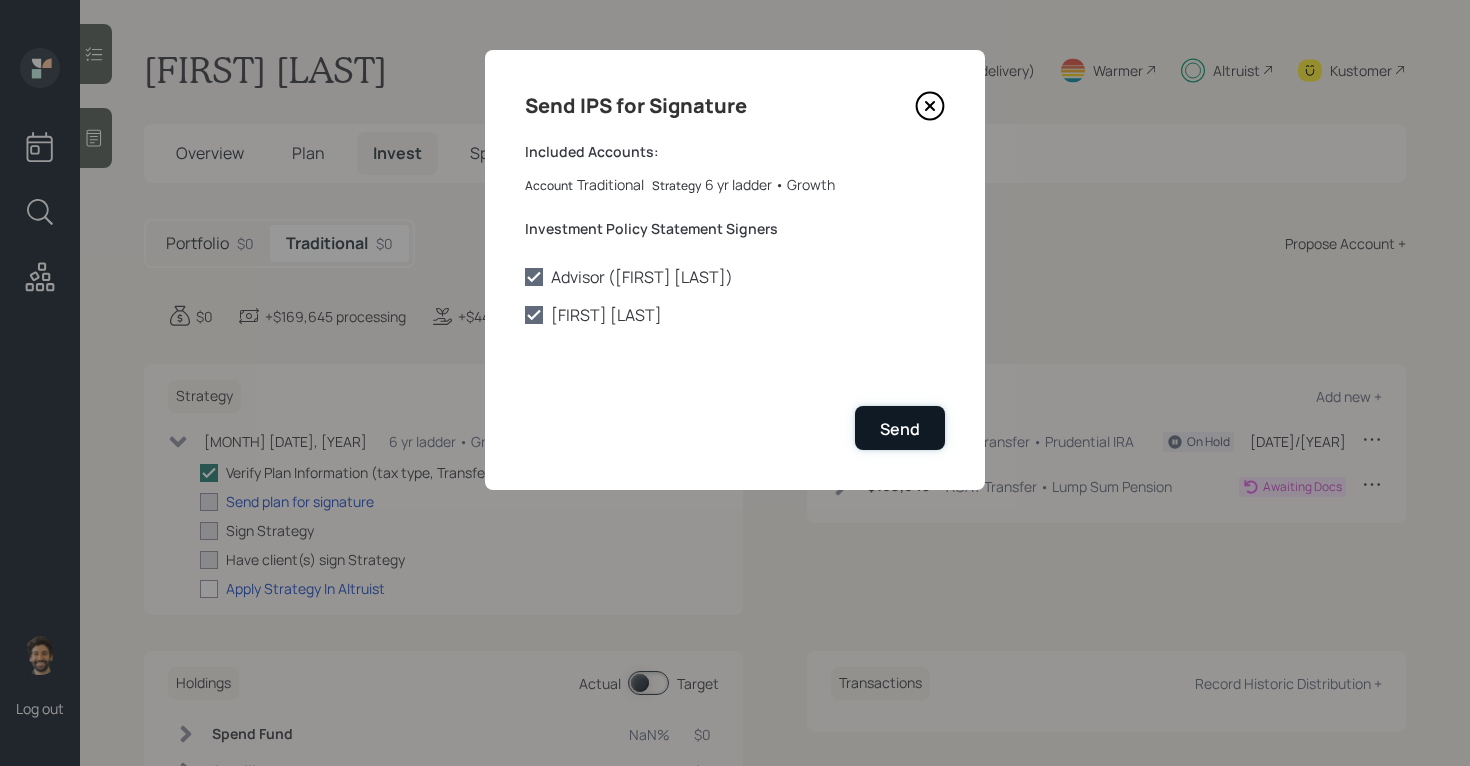 click on "Send" at bounding box center (900, 427) 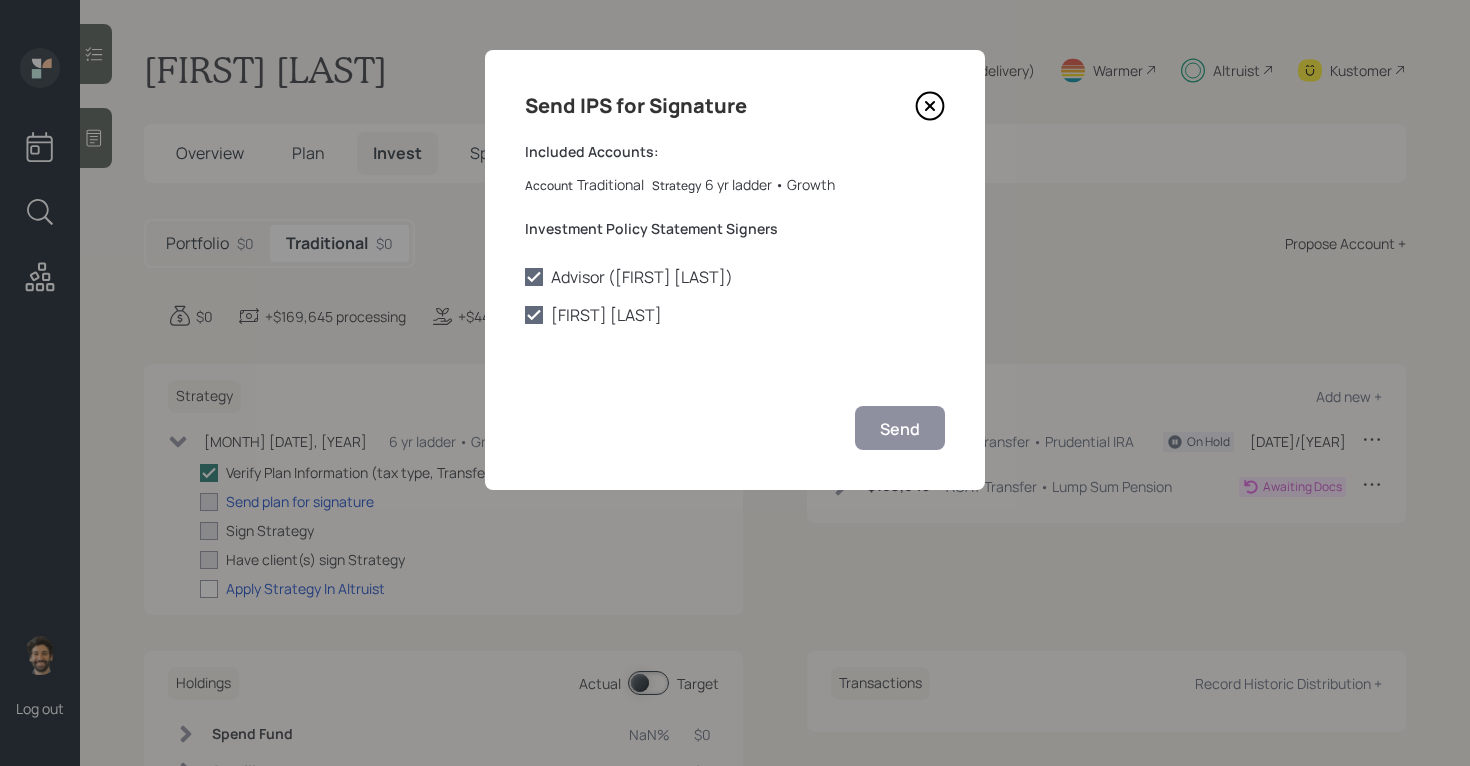 checkbox on "true" 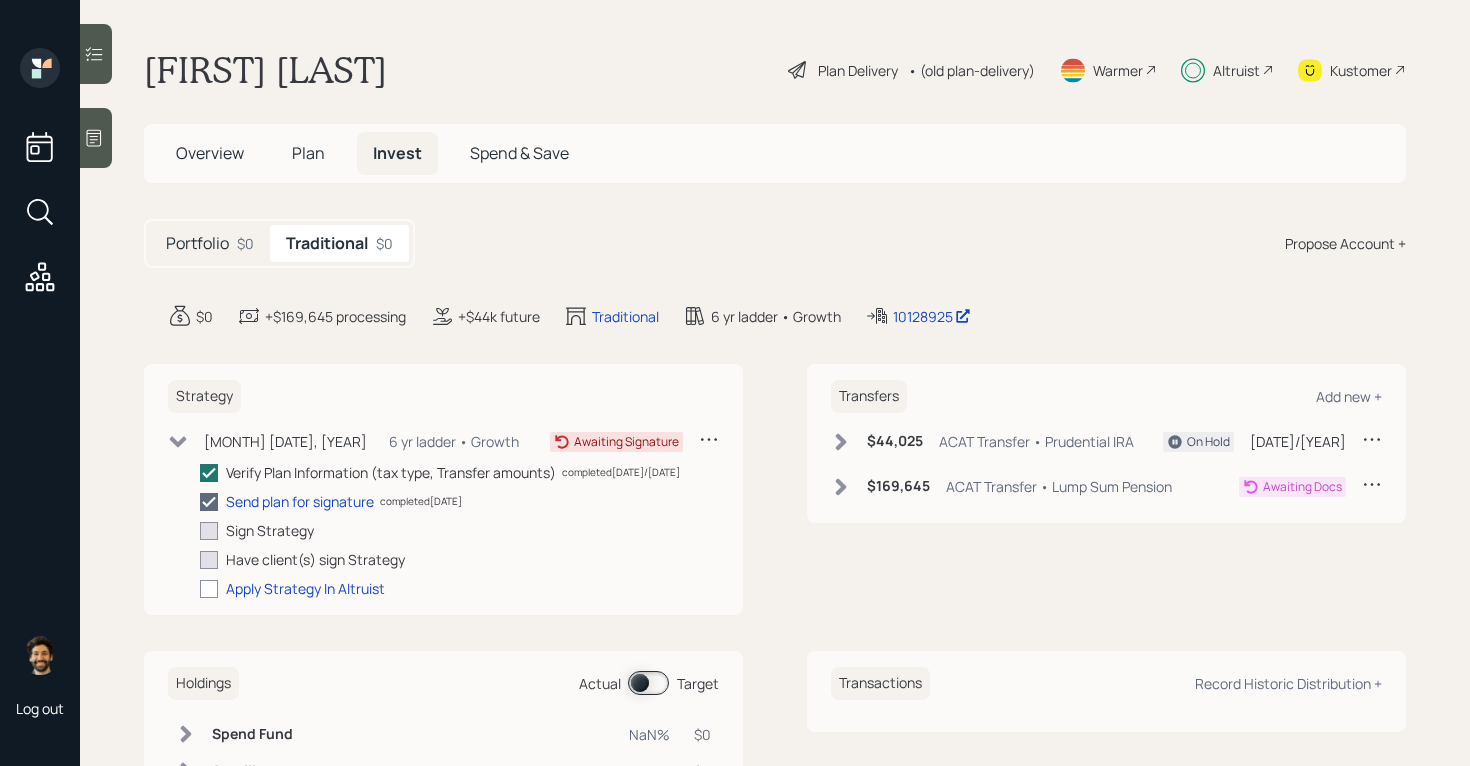 click on "Plan" at bounding box center (308, 153) 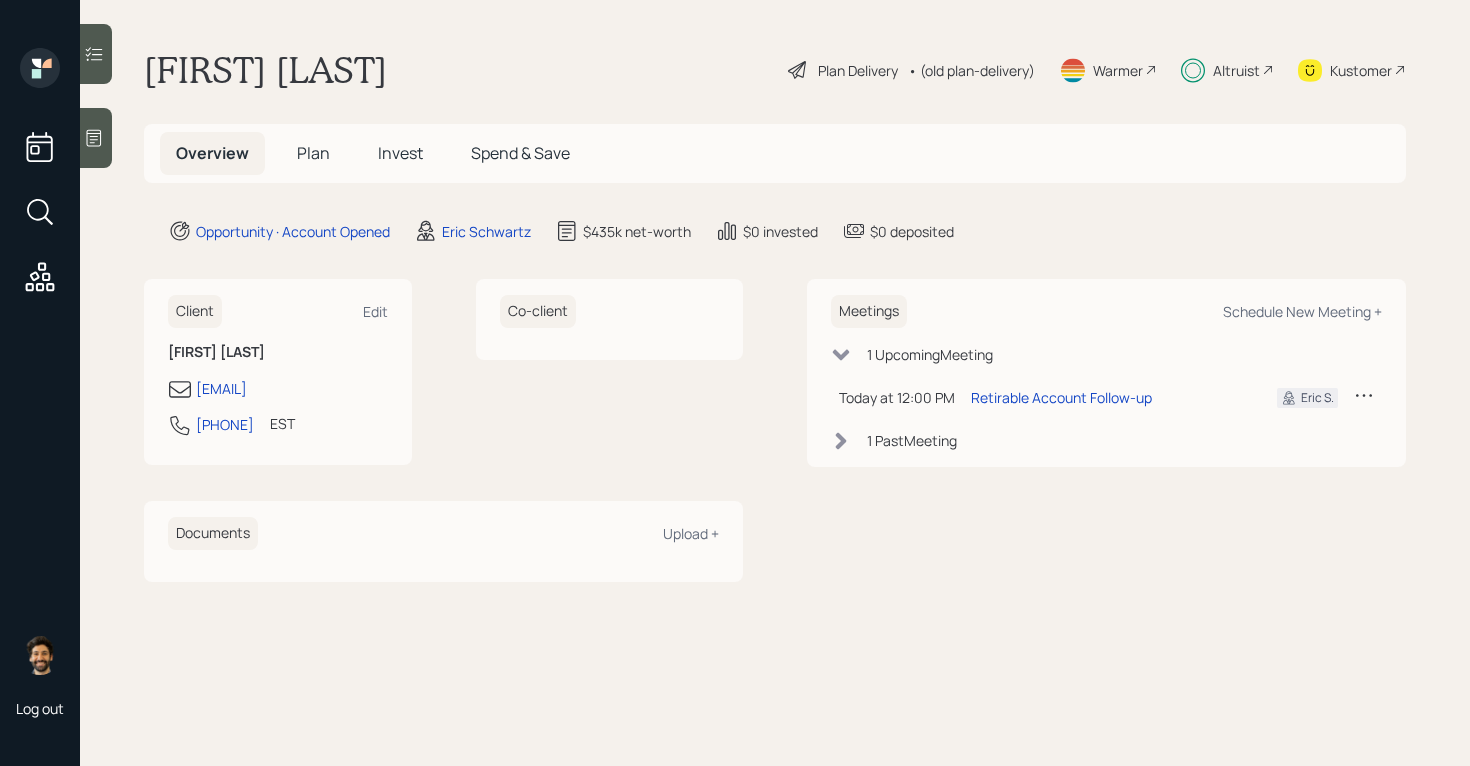 scroll, scrollTop: 0, scrollLeft: 0, axis: both 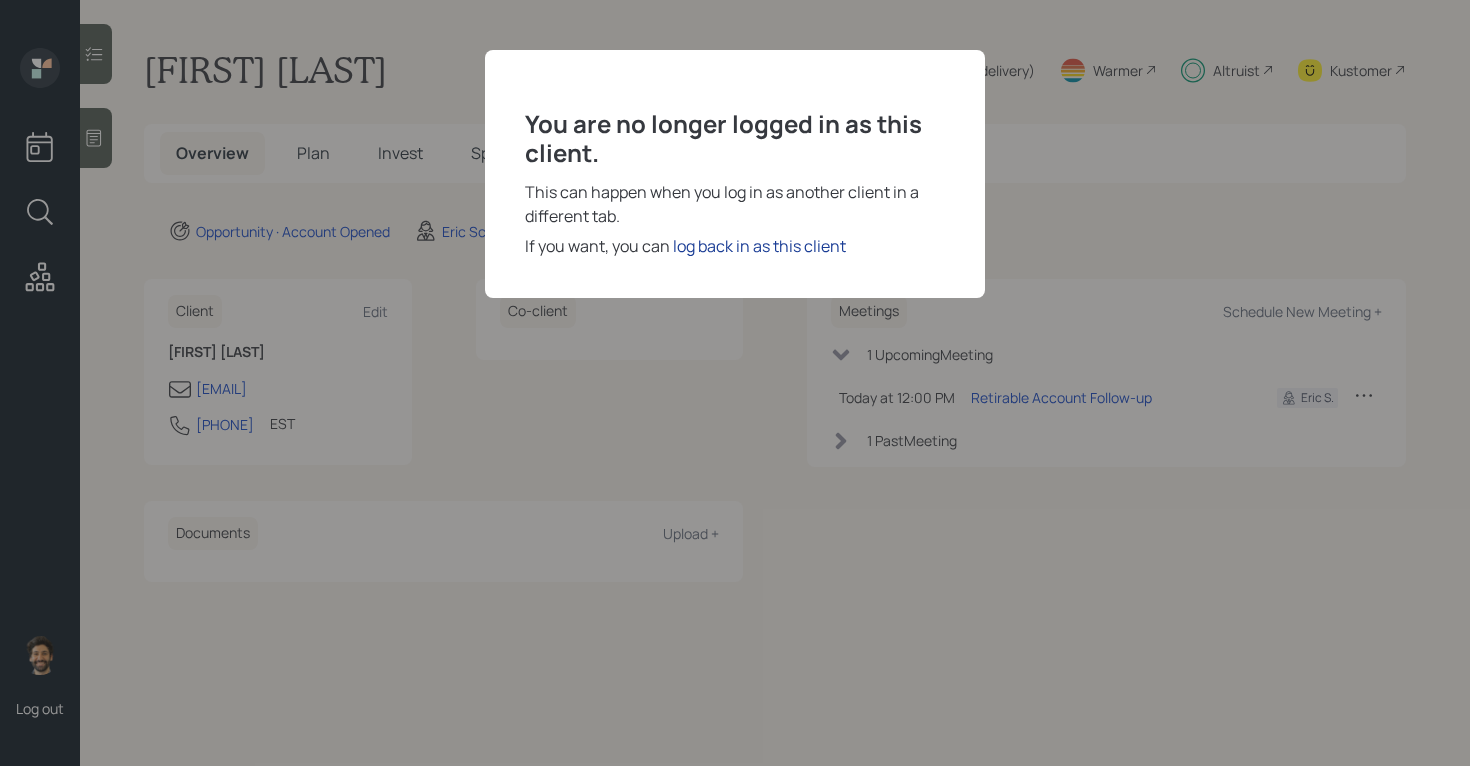 click on "log back in as this client" at bounding box center [759, 246] 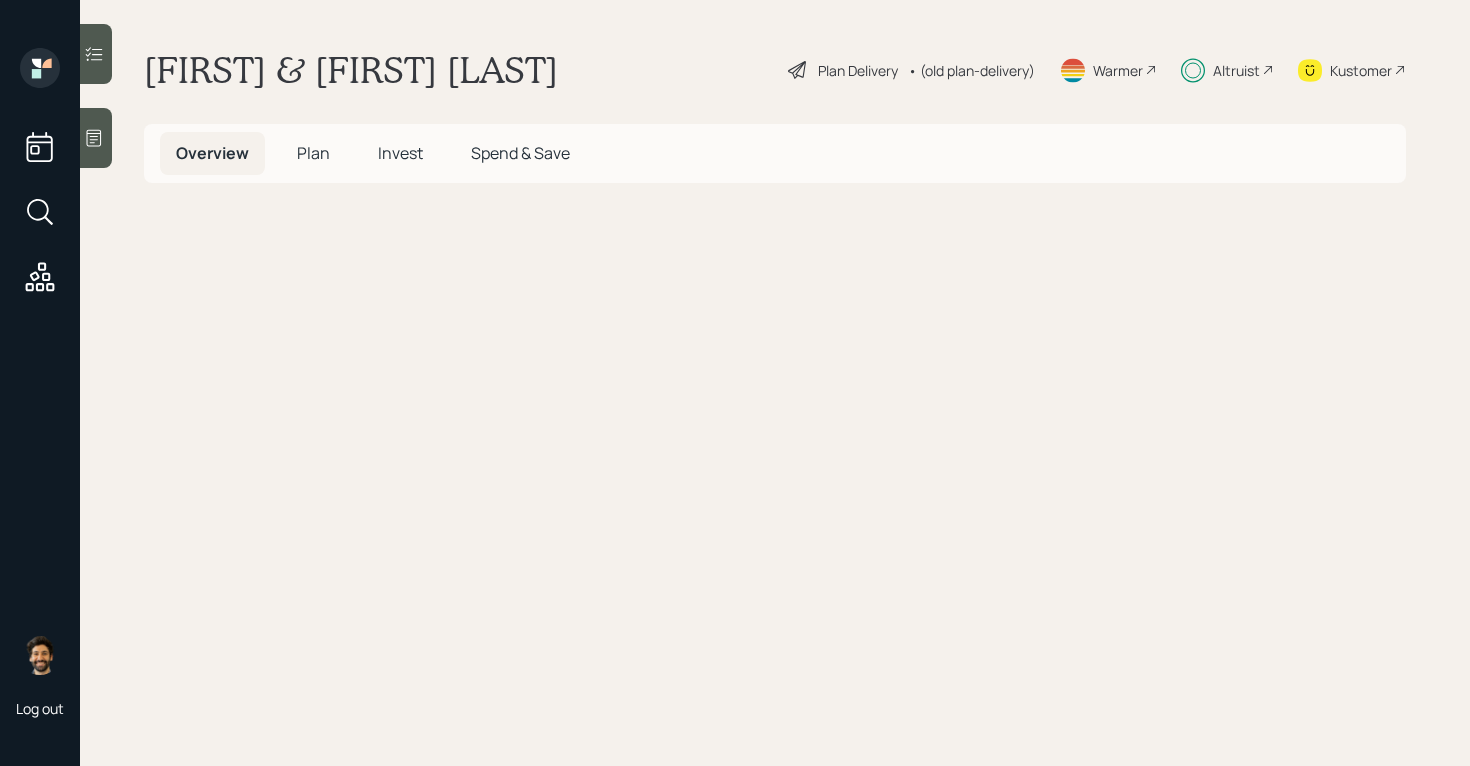 scroll, scrollTop: 0, scrollLeft: 0, axis: both 